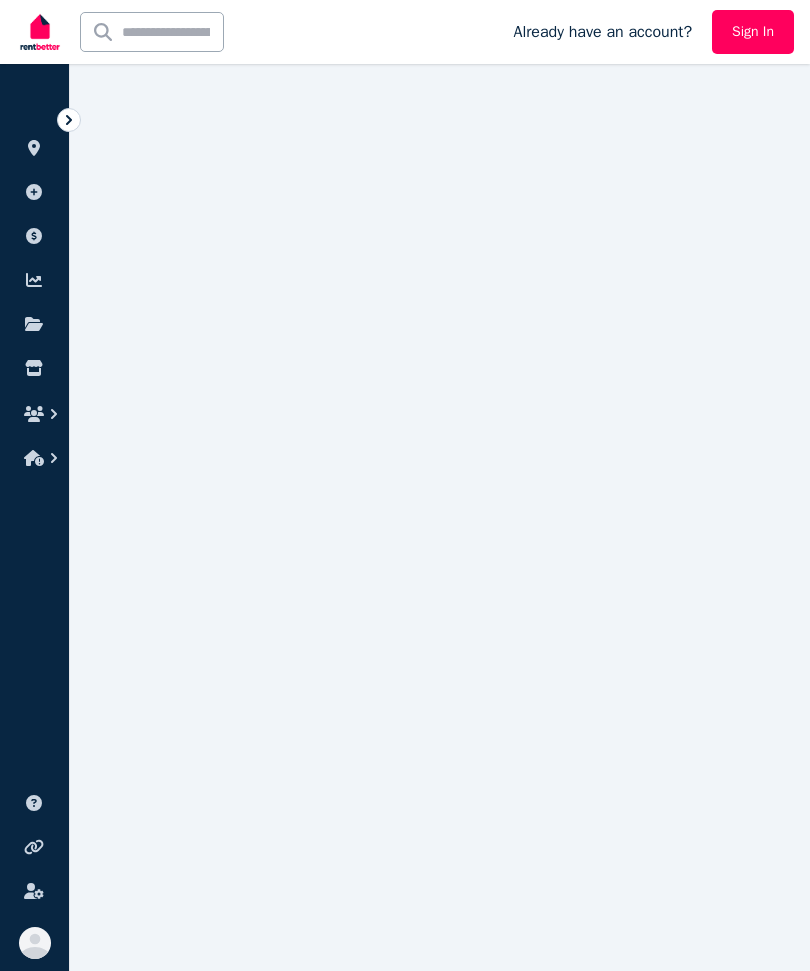 scroll, scrollTop: 0, scrollLeft: 0, axis: both 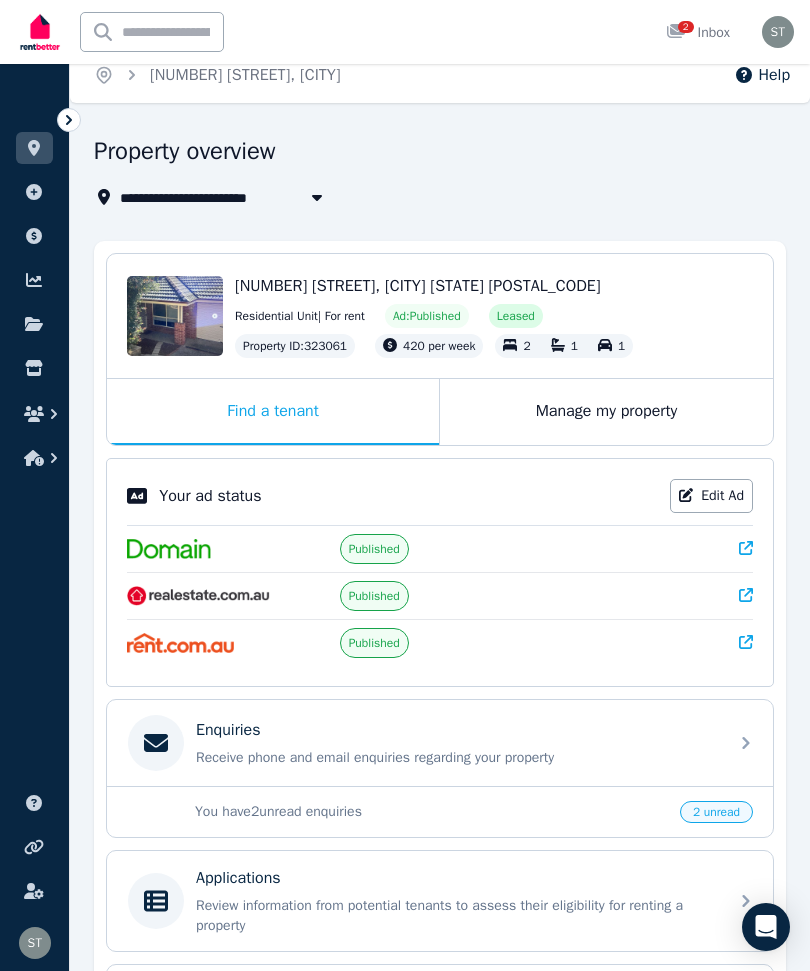 click on "Manage my property" at bounding box center (606, 412) 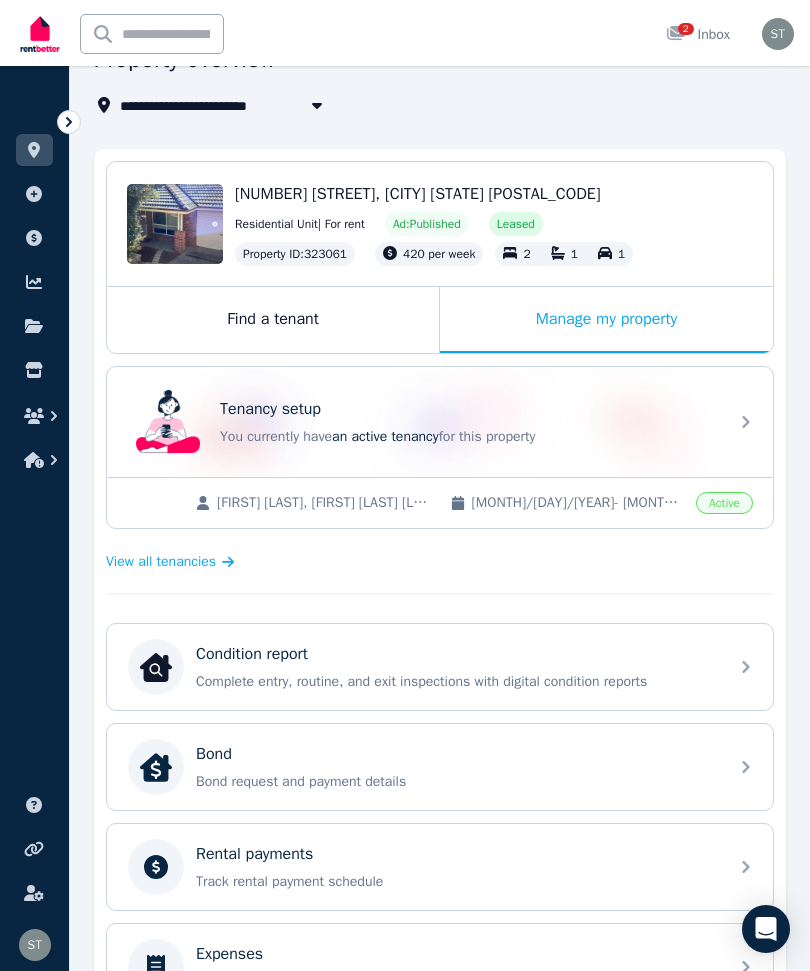 scroll, scrollTop: 109, scrollLeft: 0, axis: vertical 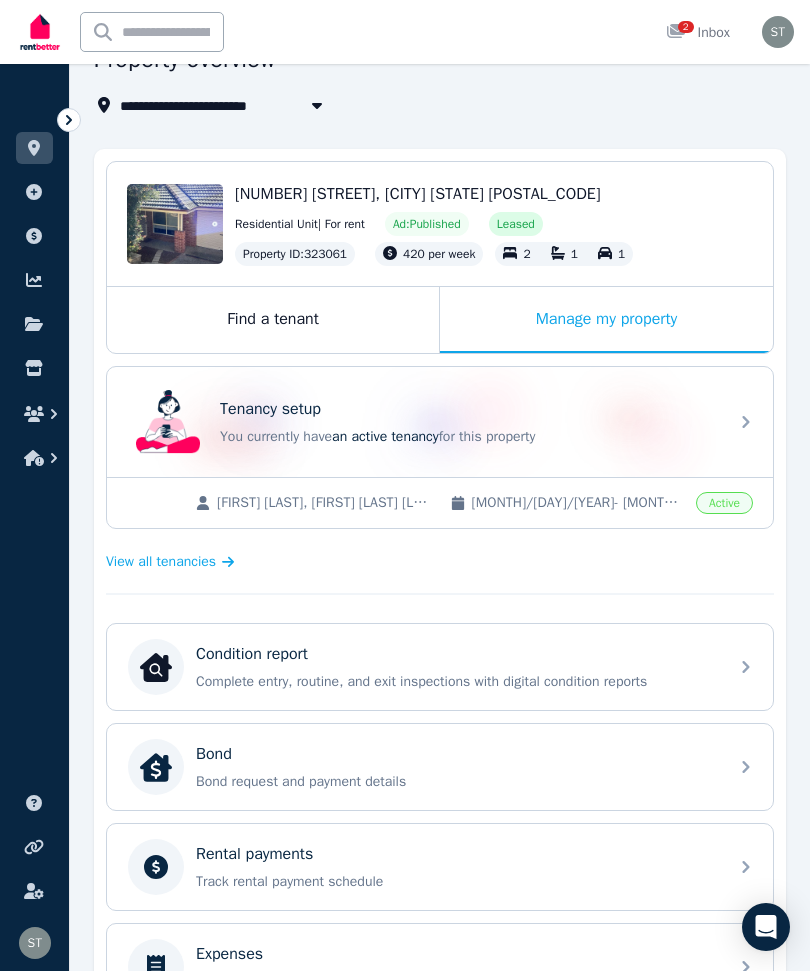 click on "Find a tenant" at bounding box center [273, 320] 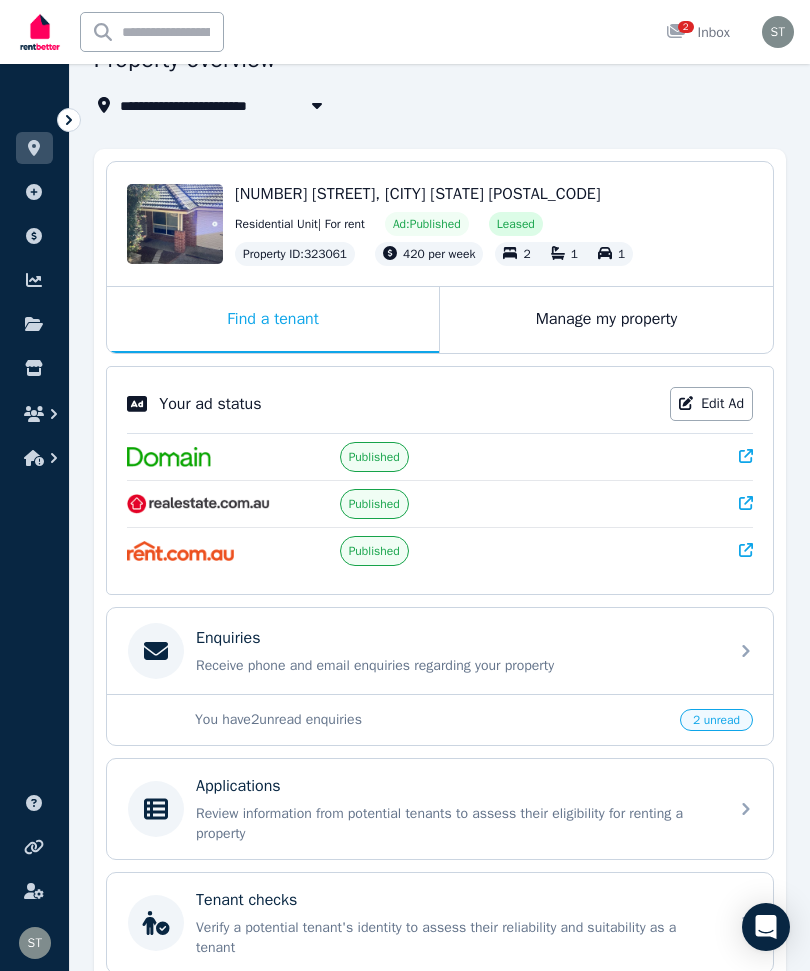 click on "You have  2  unread enquiries" at bounding box center [431, 720] 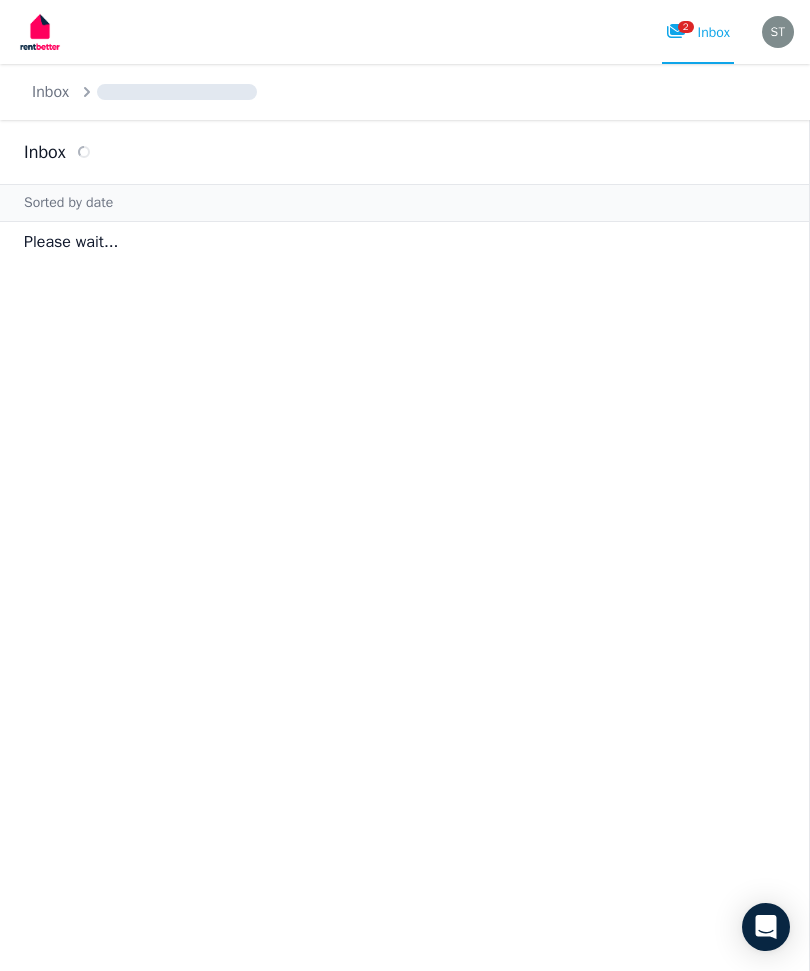 scroll, scrollTop: 0, scrollLeft: 0, axis: both 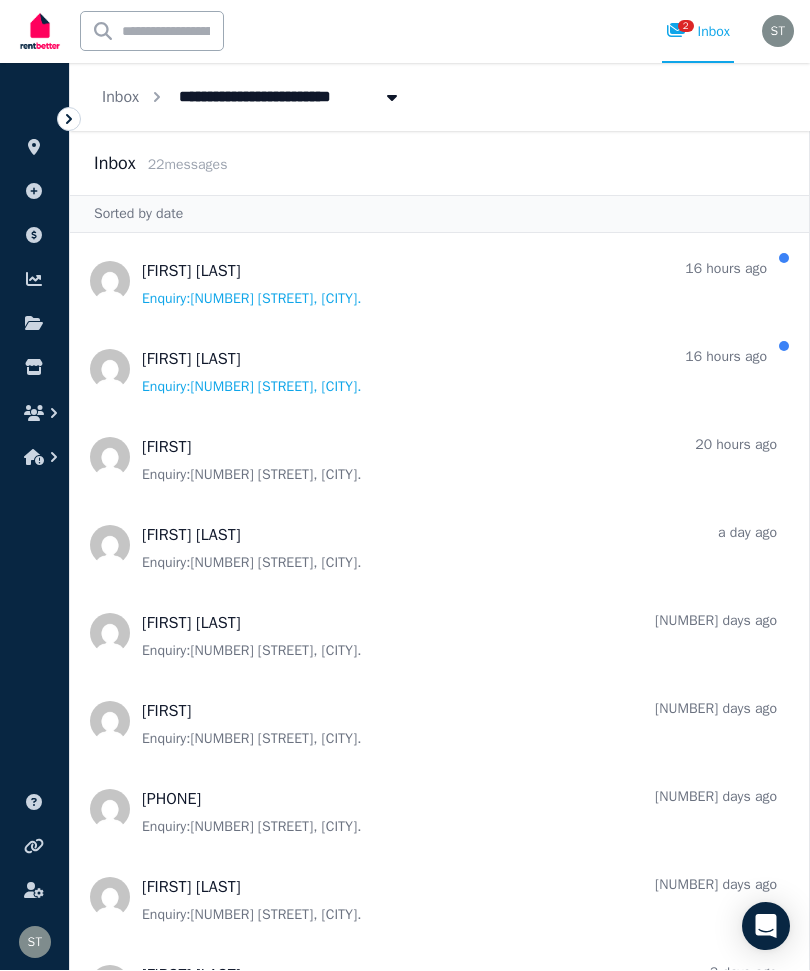 click at bounding box center (439, 370) 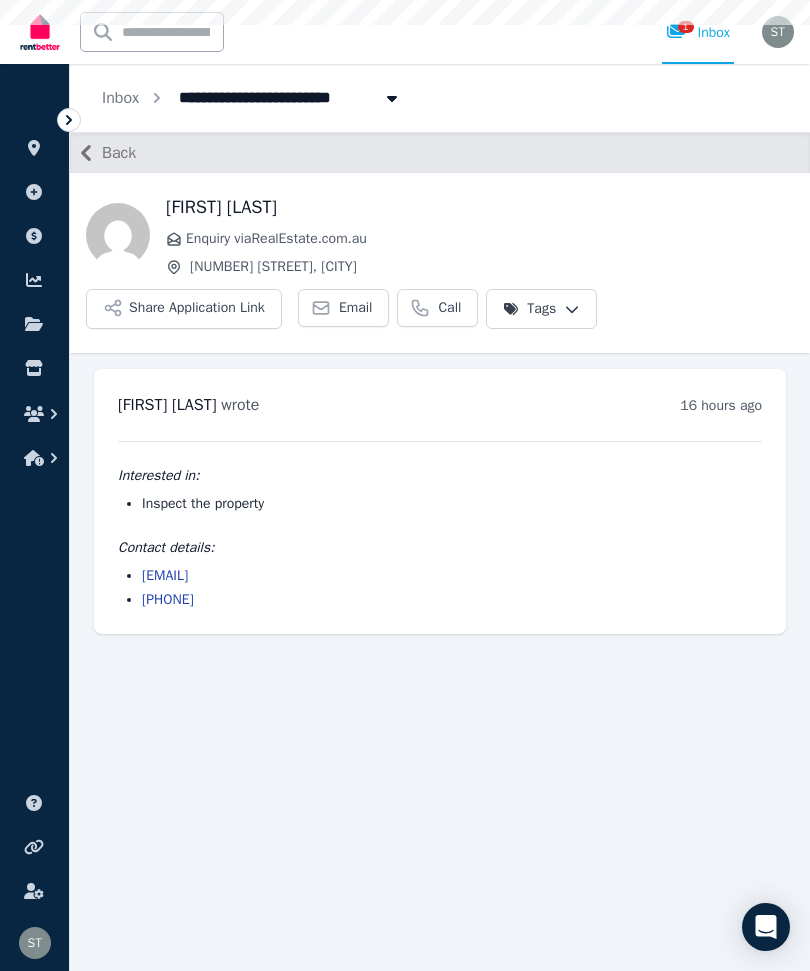 scroll, scrollTop: 0, scrollLeft: 0, axis: both 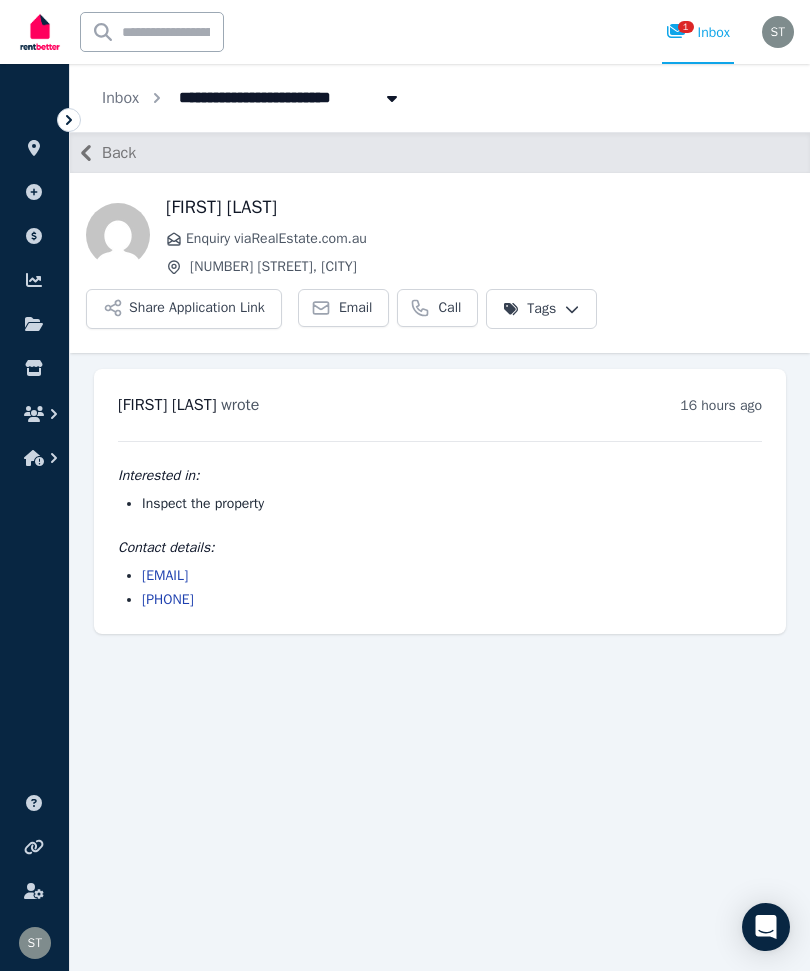 click 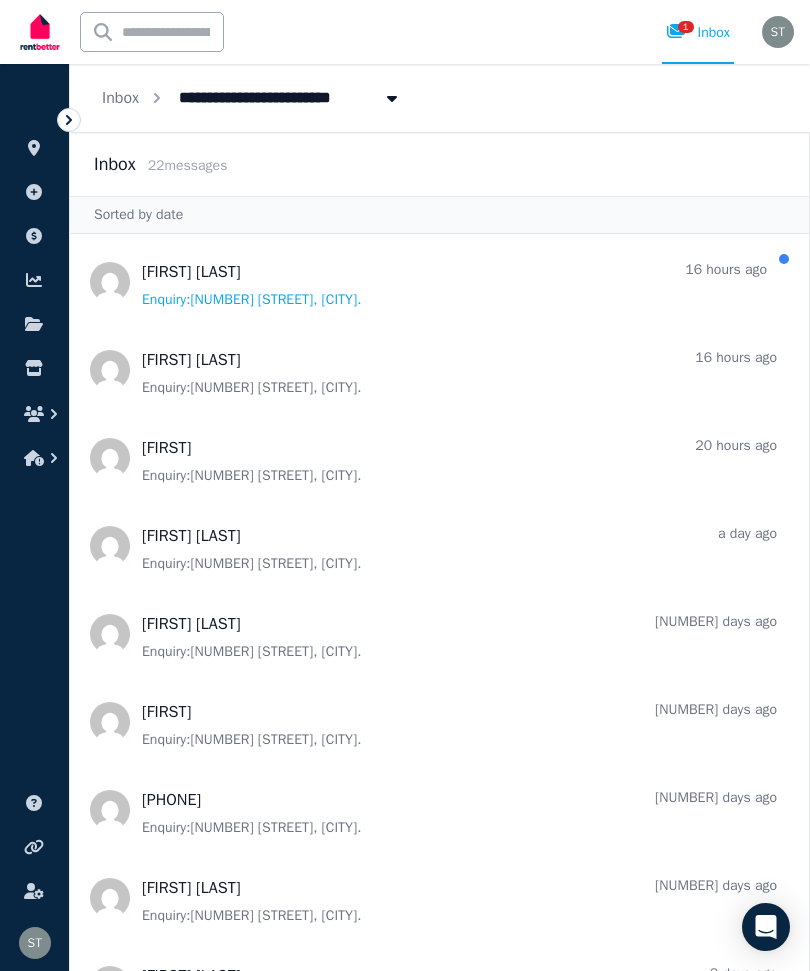 click at bounding box center (439, 282) 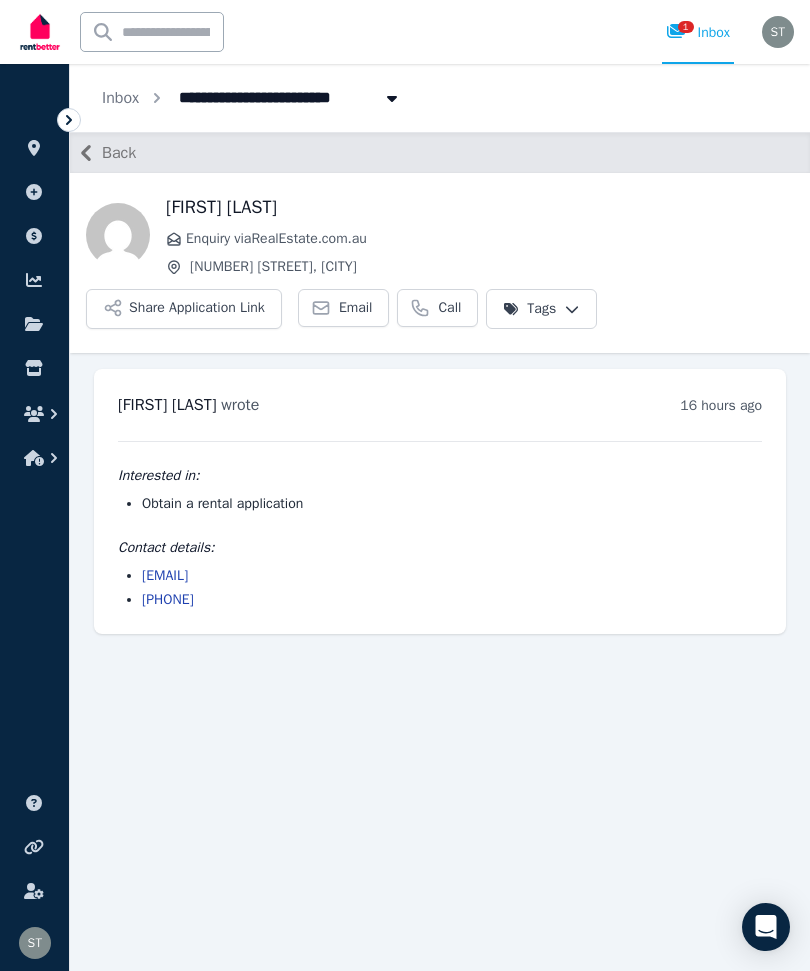 scroll, scrollTop: 67, scrollLeft: 0, axis: vertical 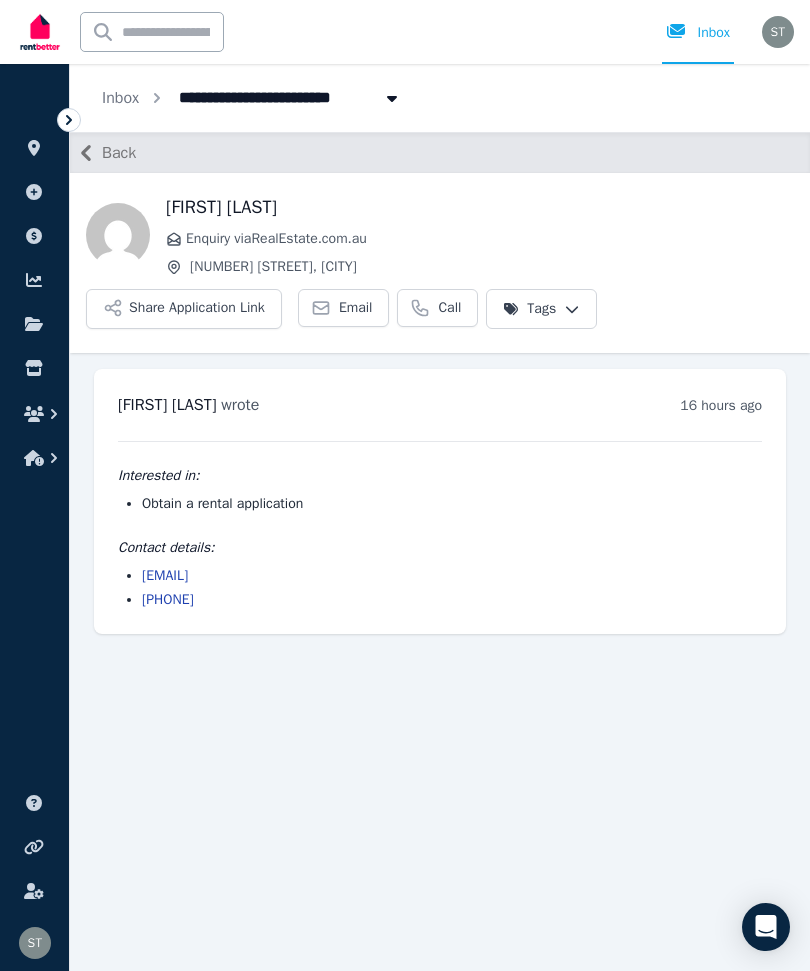 click 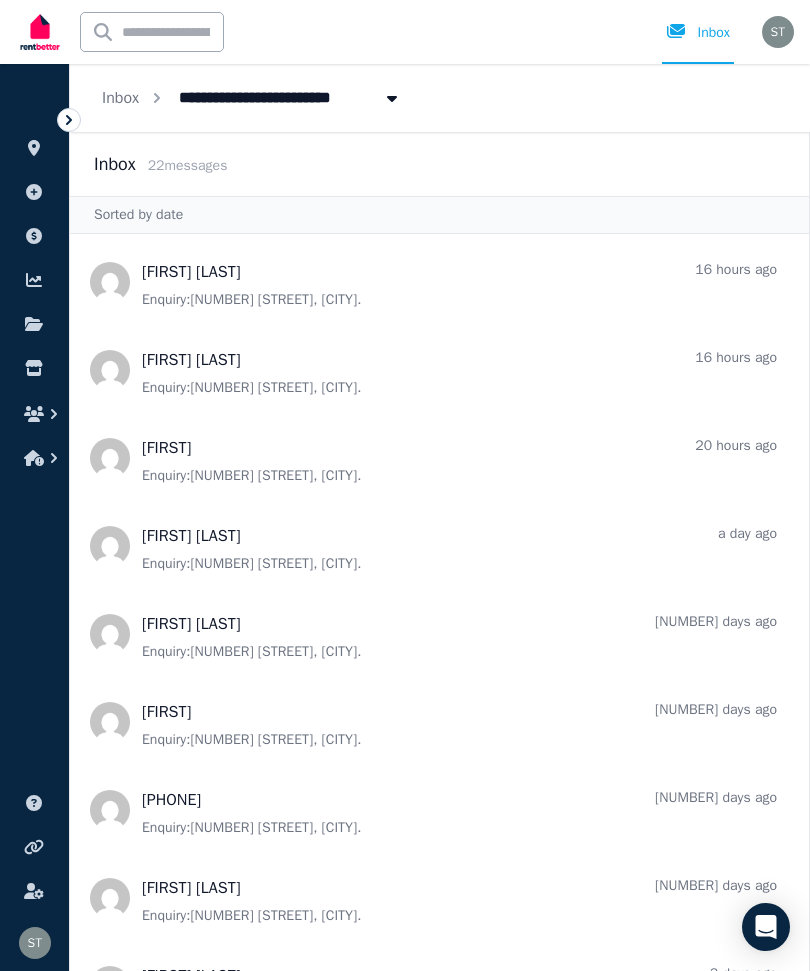 scroll, scrollTop: 0, scrollLeft: 0, axis: both 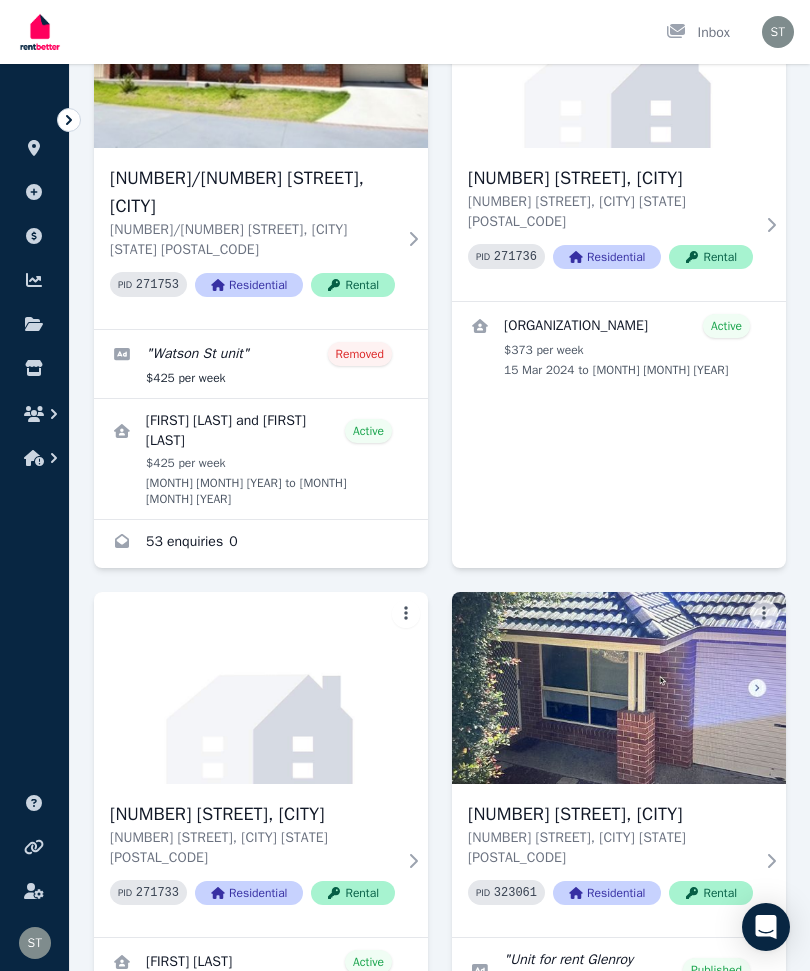 click on "[NUMBER] [STREET], [CITY] [STATE] [POSTAL_CODE]" at bounding box center [610, 848] 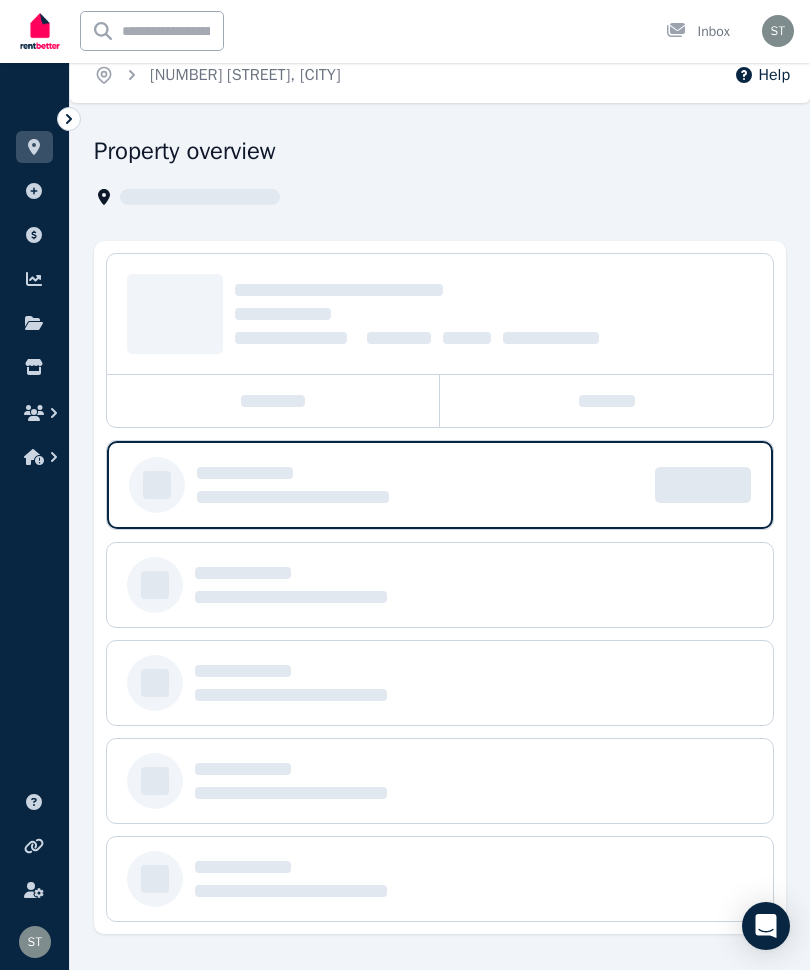 scroll, scrollTop: 17, scrollLeft: 0, axis: vertical 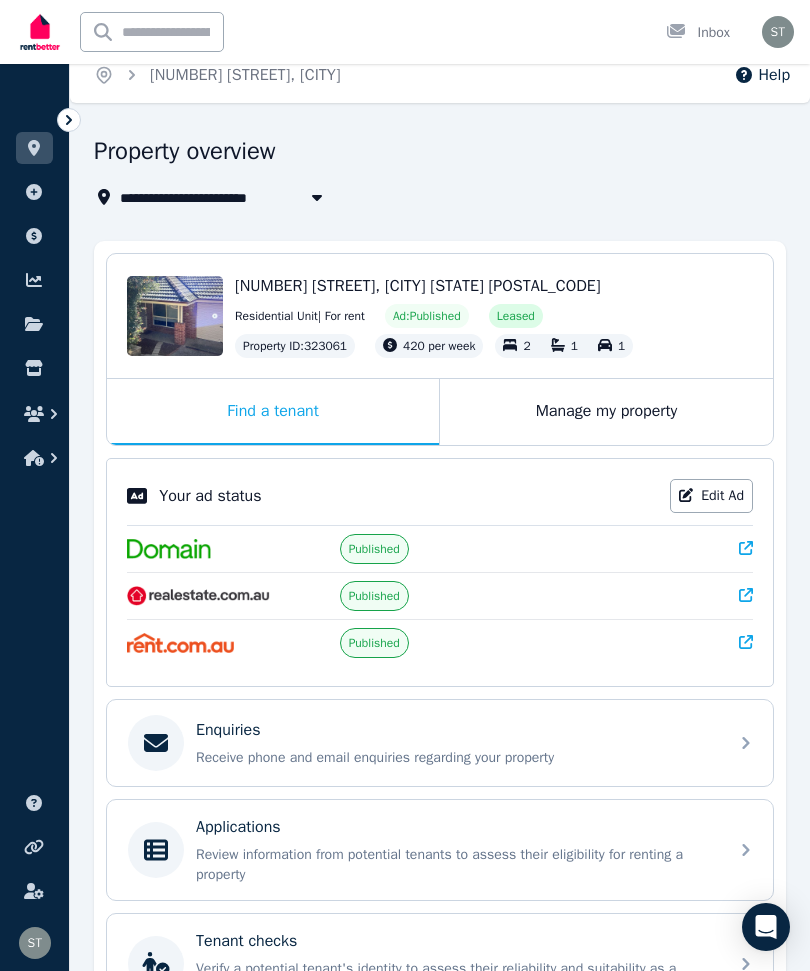 click on "Review information from potential tenants to assess their eligibility for renting a property" at bounding box center [456, 865] 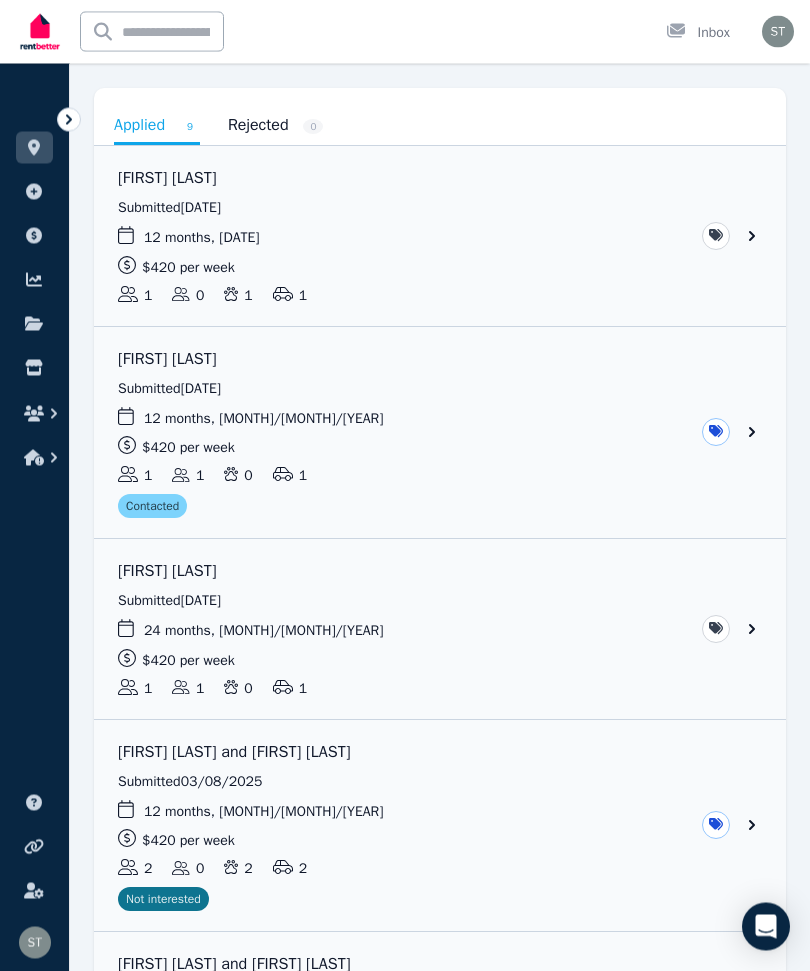 scroll, scrollTop: 169, scrollLeft: 0, axis: vertical 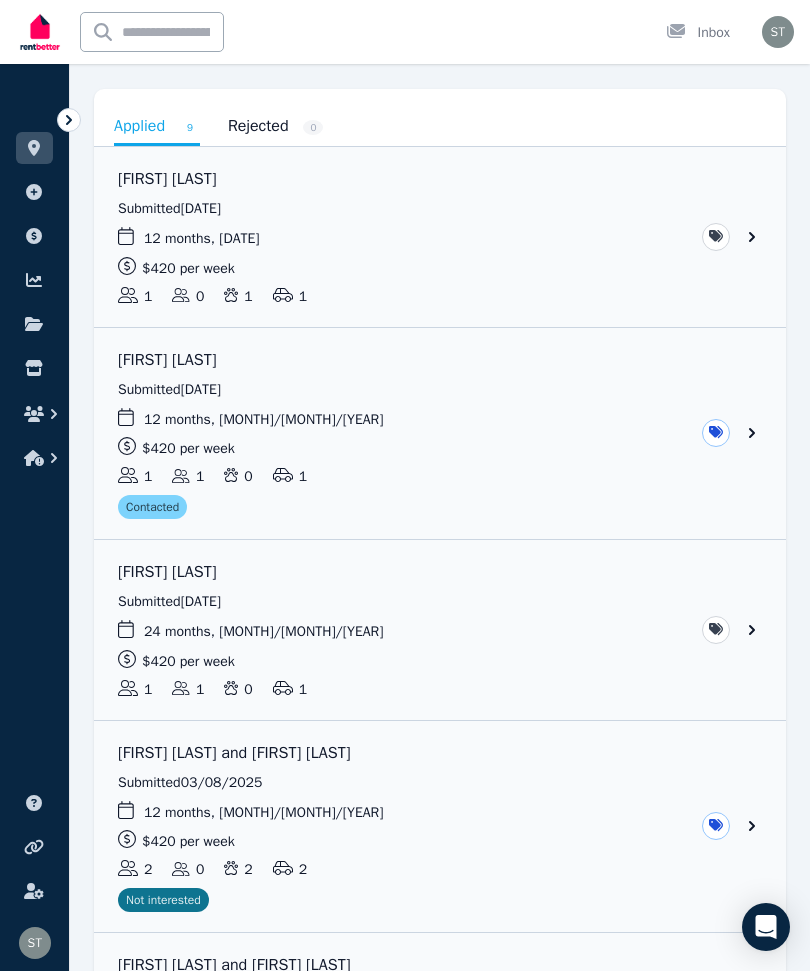 click at bounding box center (440, 630) 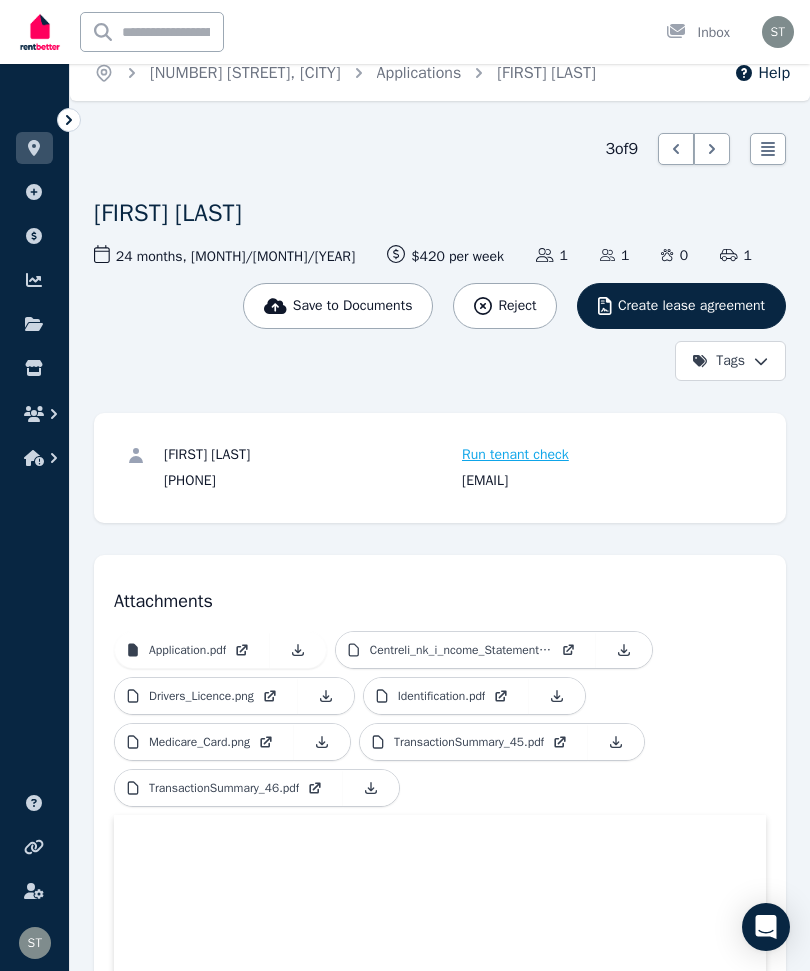scroll, scrollTop: 0, scrollLeft: 0, axis: both 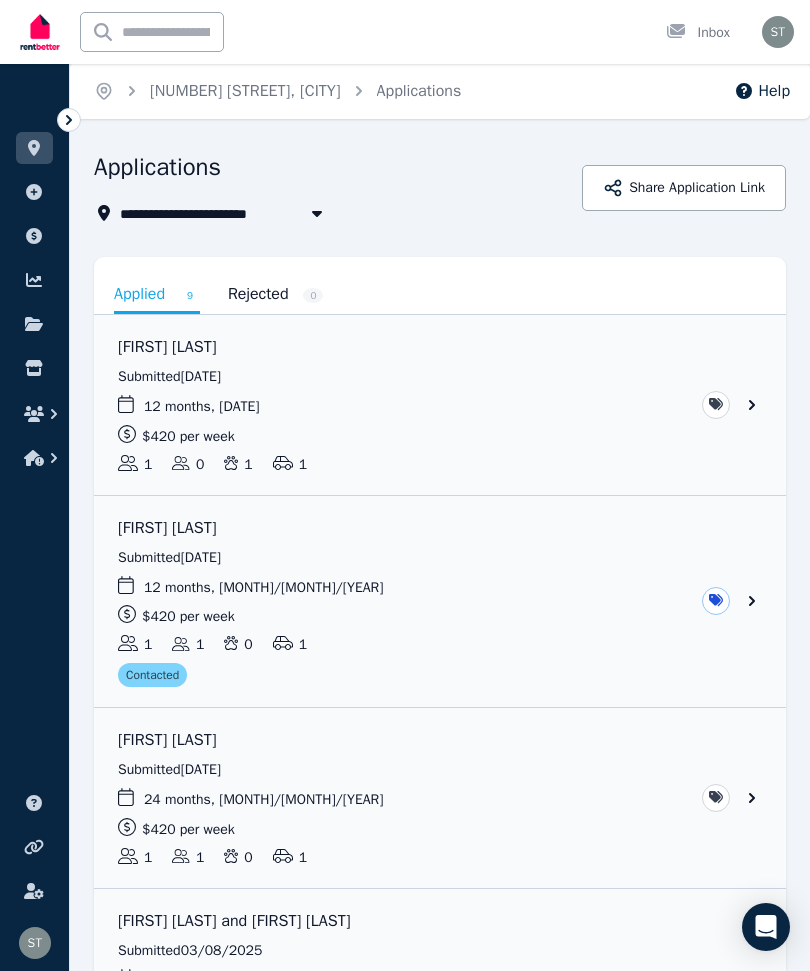 click at bounding box center (440, 405) 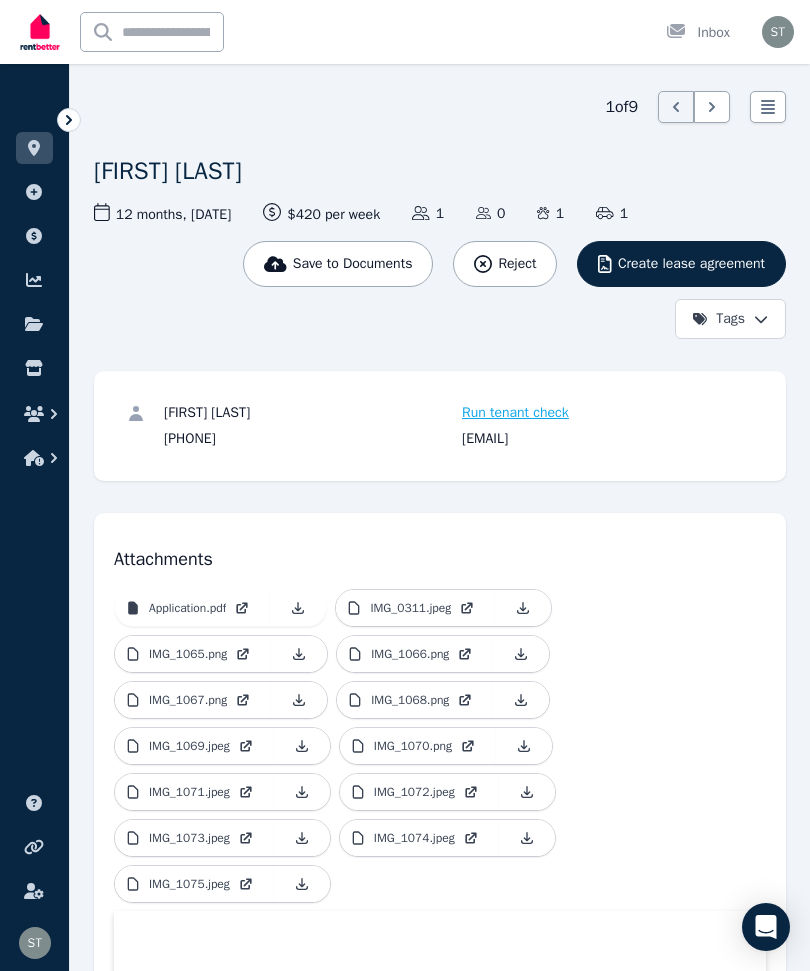 scroll, scrollTop: 0, scrollLeft: 0, axis: both 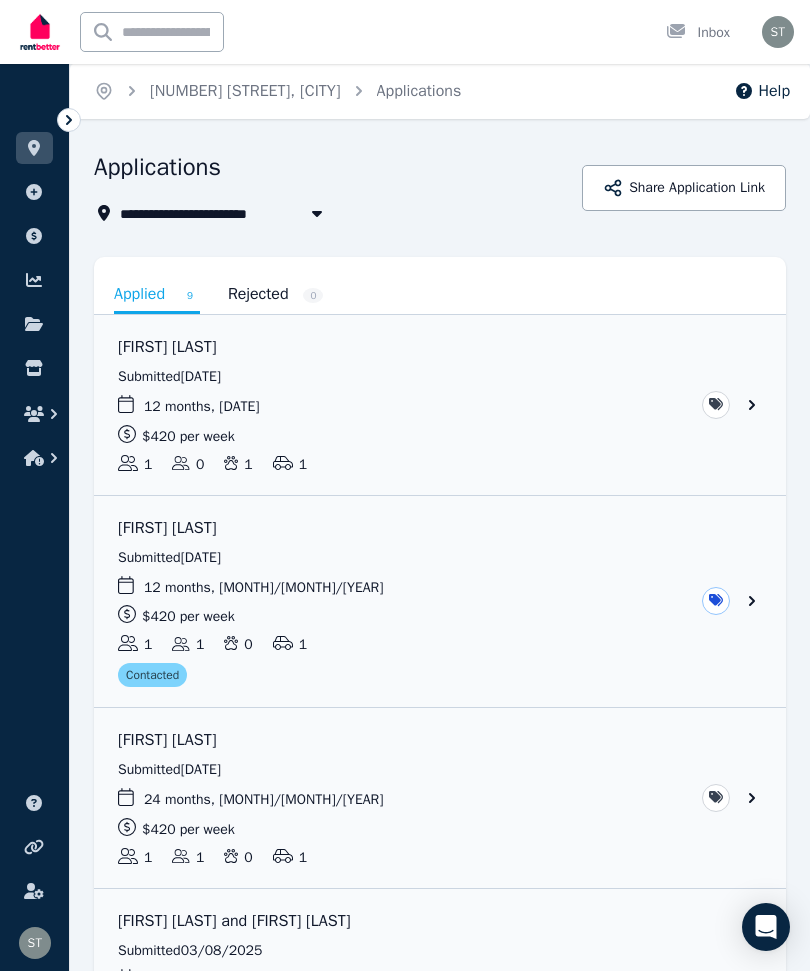 click at bounding box center (440, 405) 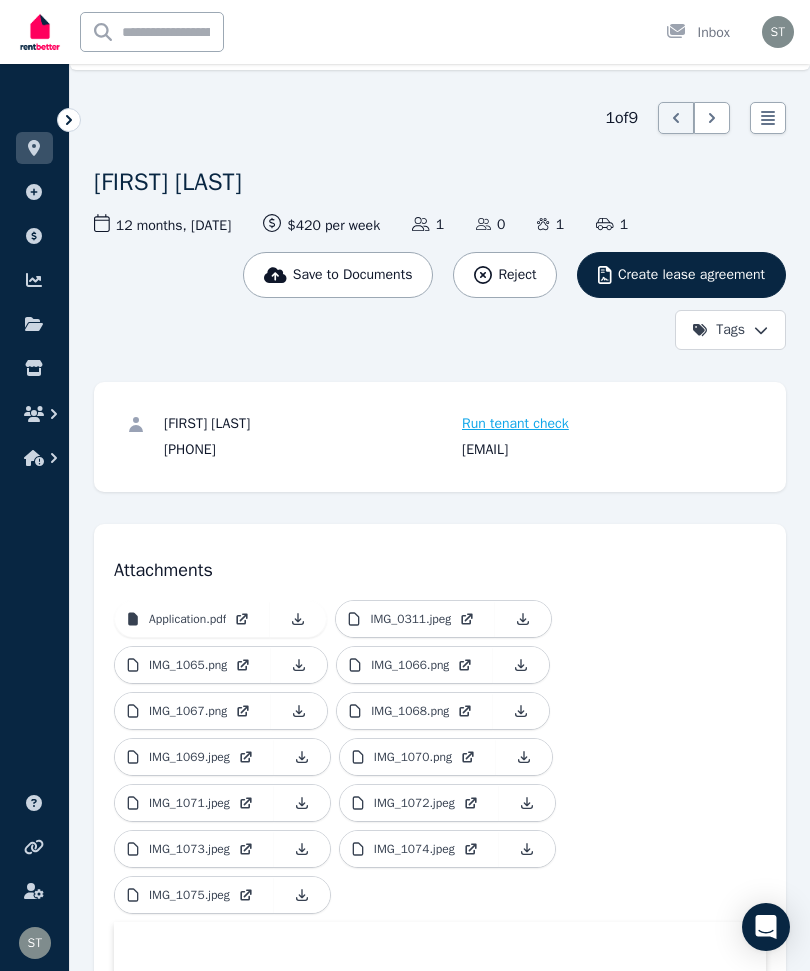 scroll, scrollTop: 25, scrollLeft: 0, axis: vertical 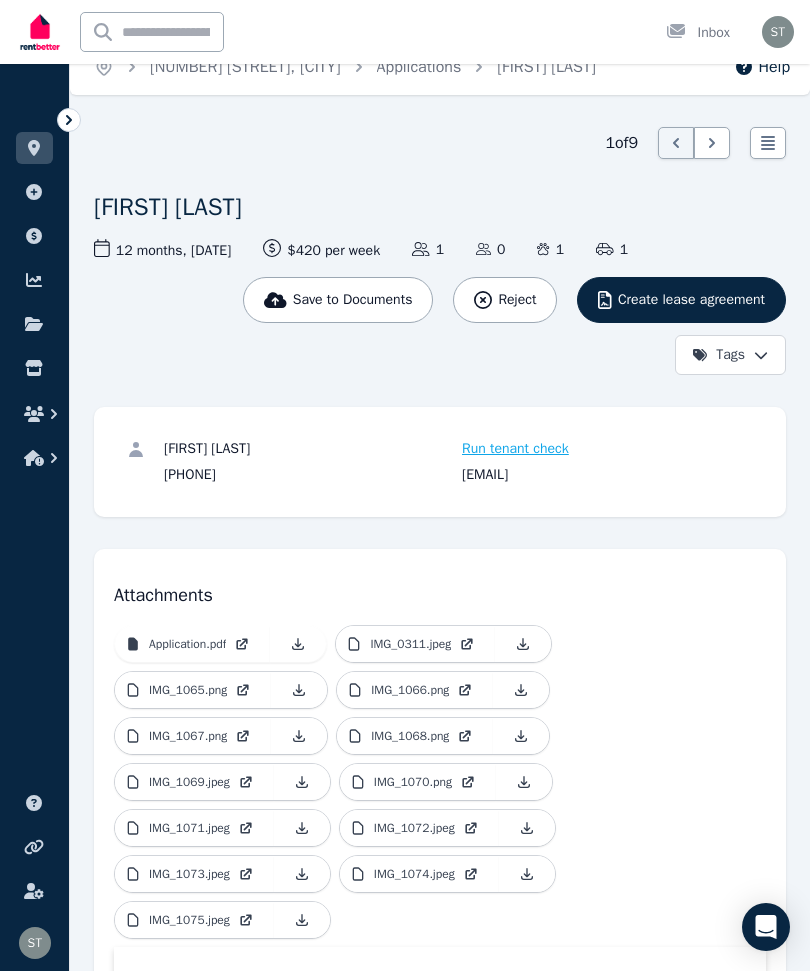 click on "IMG_1067.png" at bounding box center [193, 736] 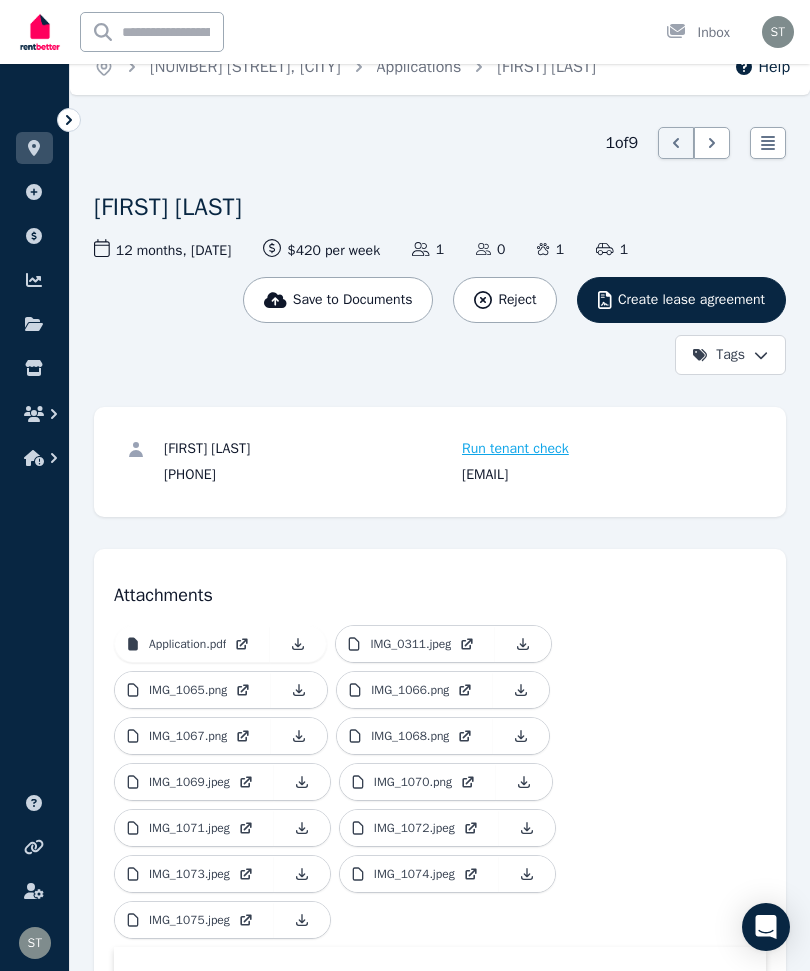 click on "IMG_0311.jpeg" at bounding box center [410, 644] 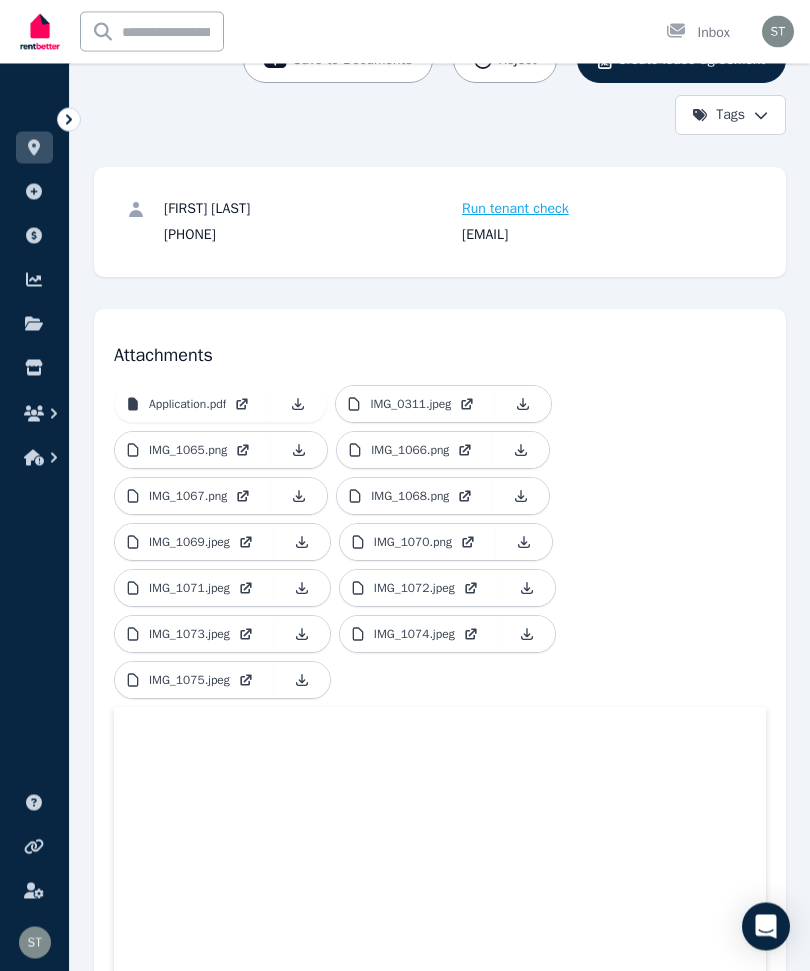 scroll, scrollTop: 265, scrollLeft: 0, axis: vertical 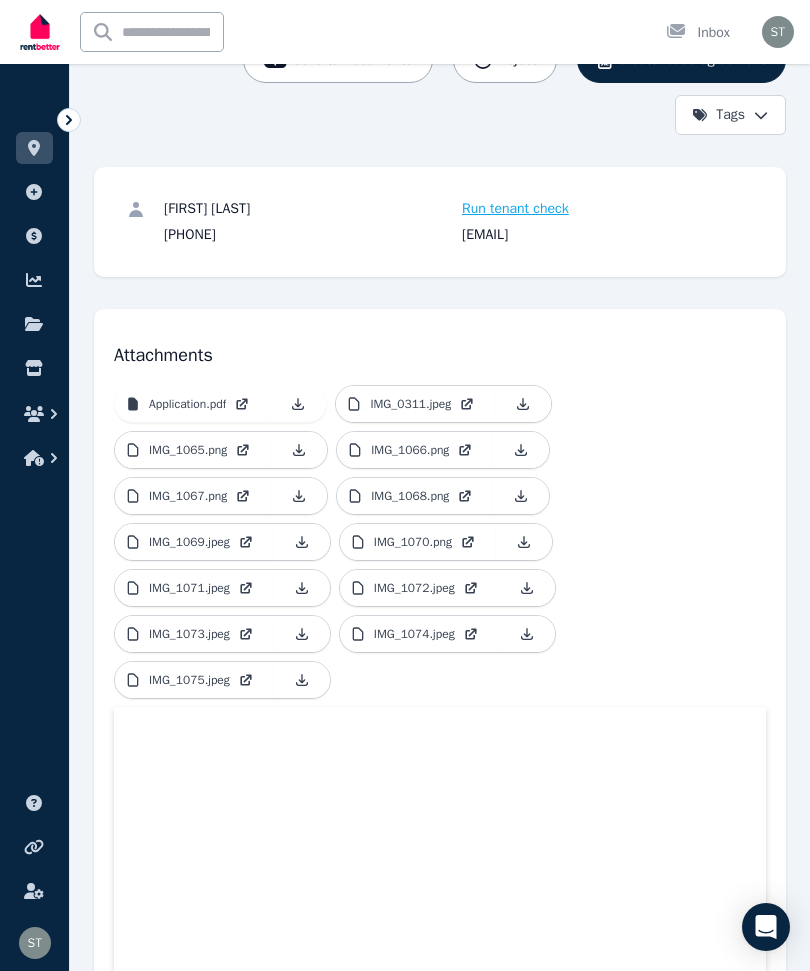 click on "IMG_1074.jpeg" at bounding box center [419, 634] 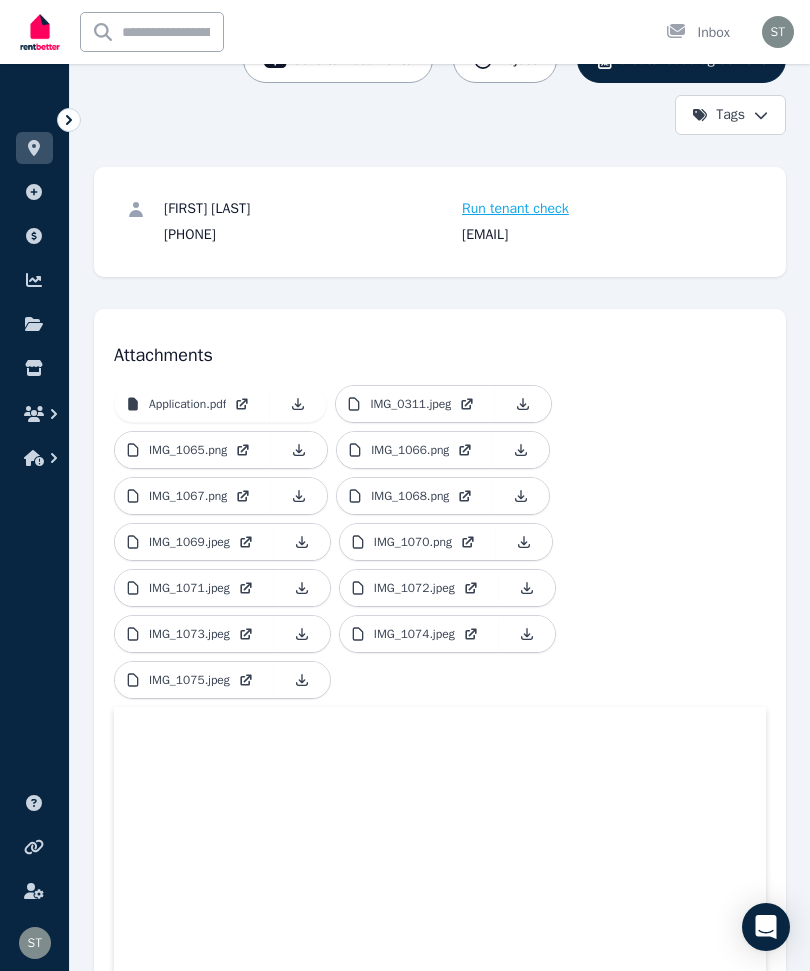 scroll, scrollTop: 299, scrollLeft: 0, axis: vertical 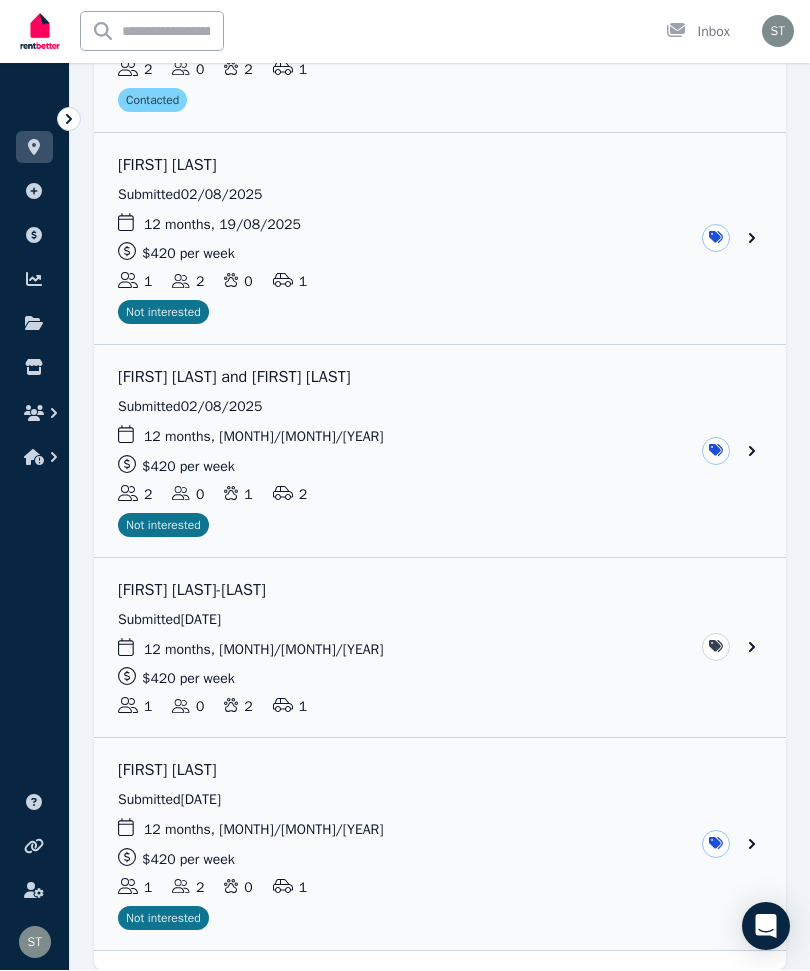 click at bounding box center [440, 649] 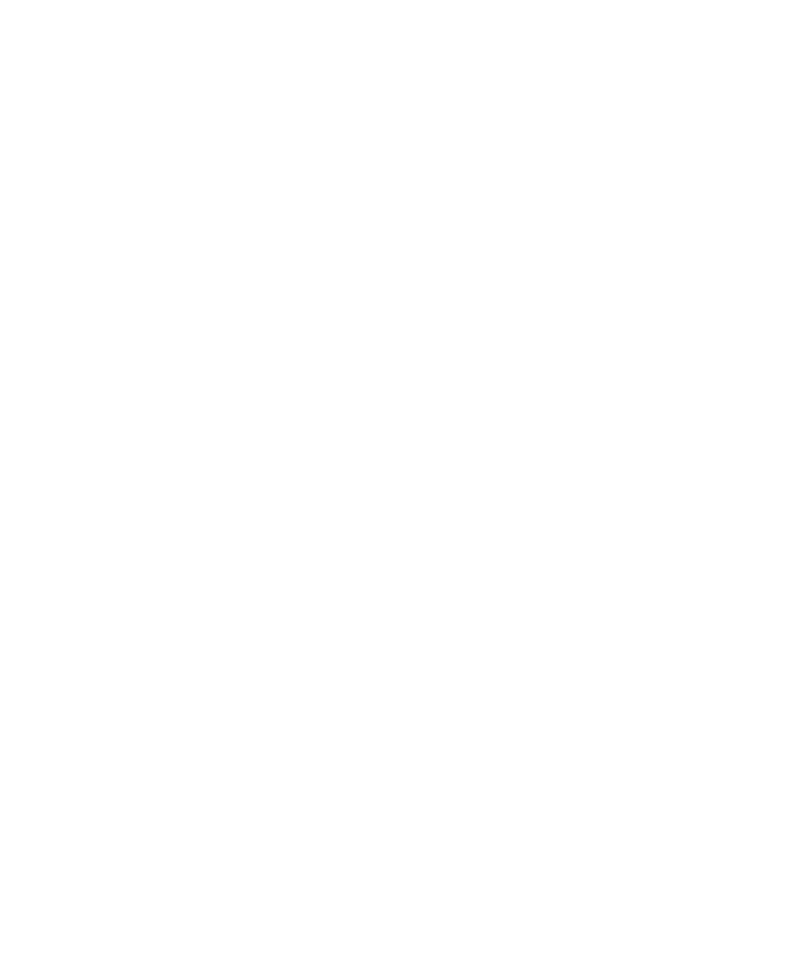 scroll, scrollTop: 10594, scrollLeft: 0, axis: vertical 